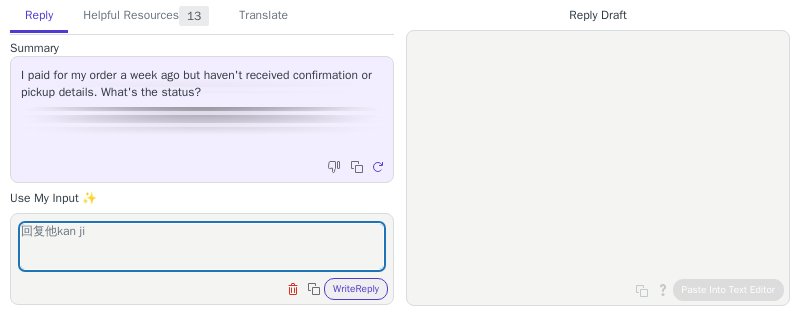 scroll, scrollTop: 0, scrollLeft: 0, axis: both 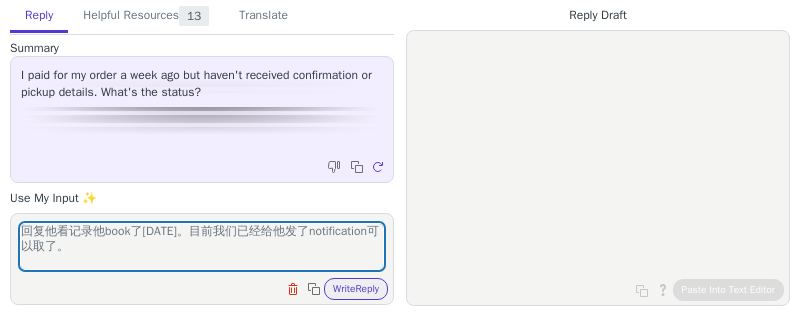 type on "回复他看记录他book了[DATE]。目前我们已经给他发了notification可以取了。" 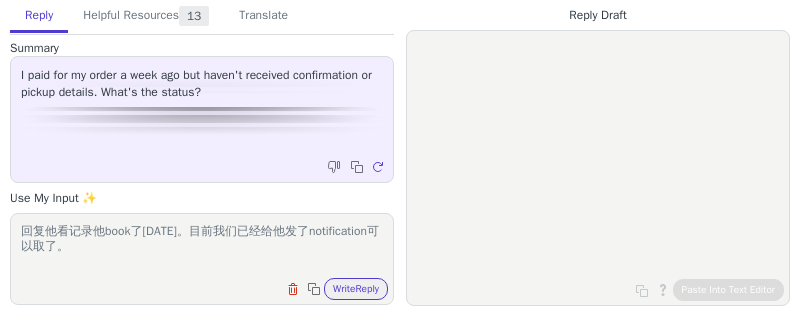 click on "回复他看记录他book了7月12号。目前我们已经给他发了notification可以取了。 Clear field Copy to clipboard Write  Reply" at bounding box center [202, 259] 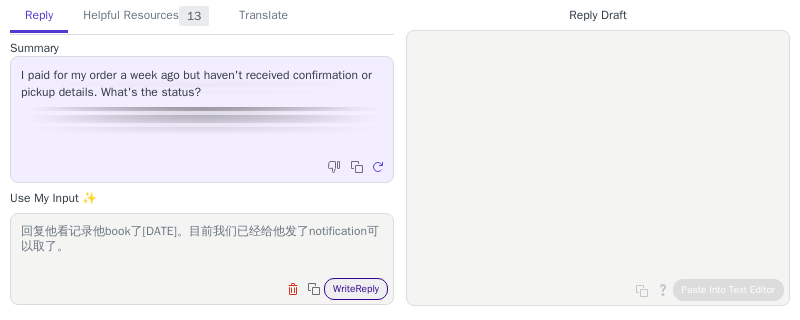 click on "Write  Reply" at bounding box center (356, 289) 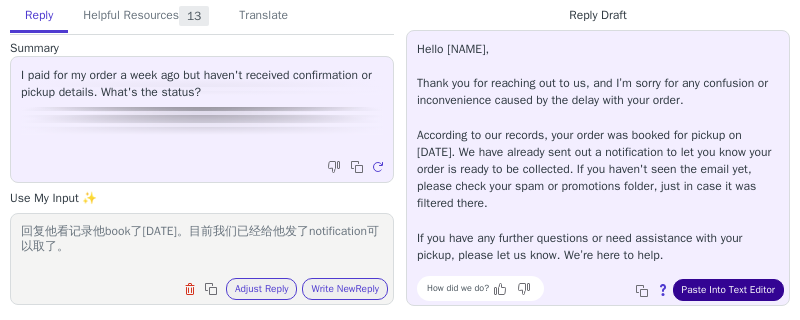 click on "Paste Into Text Editor" at bounding box center [728, 290] 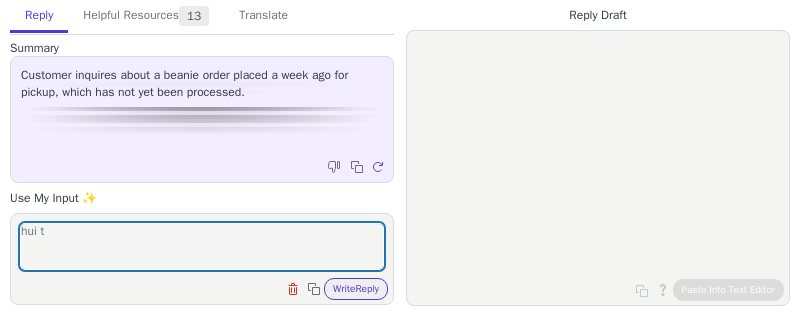 scroll, scrollTop: 0, scrollLeft: 0, axis: both 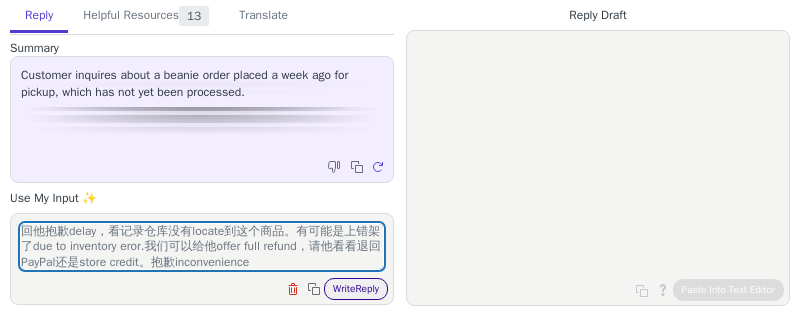 type on "回他抱歉delay，看记录仓库没有locate到这个商品。有可能是上错架了due to inventory eror.我们可以给他offer full refund，请他看看退回PayPal还是store credit。抱歉inconvenience" 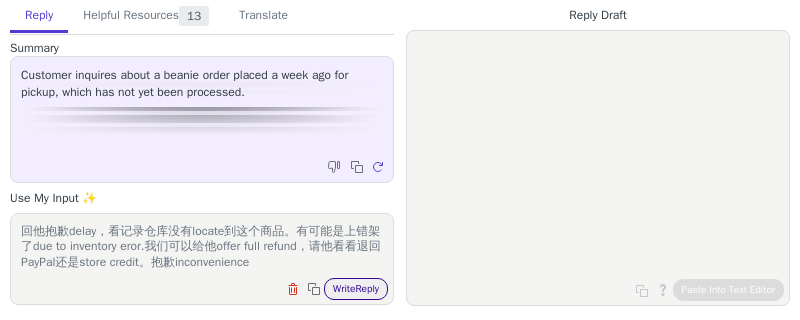click on "Write  Reply" at bounding box center (356, 289) 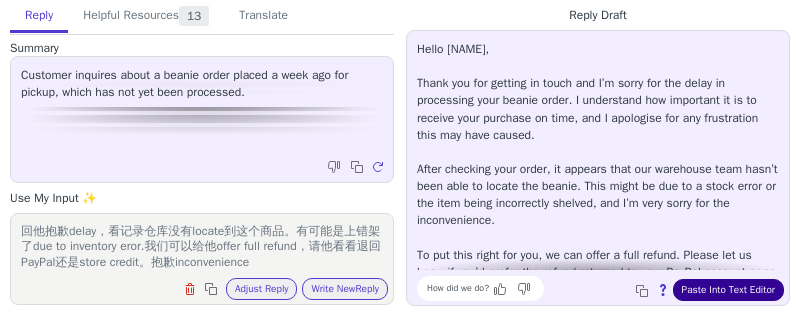 click on "Paste Into Text Editor" at bounding box center (728, 290) 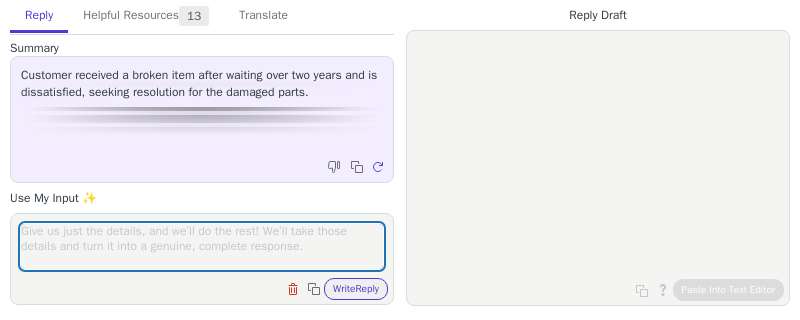 scroll, scrollTop: 0, scrollLeft: 0, axis: both 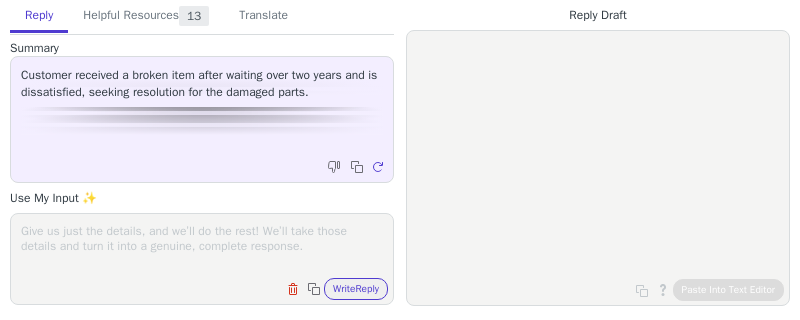 click at bounding box center [202, 246] 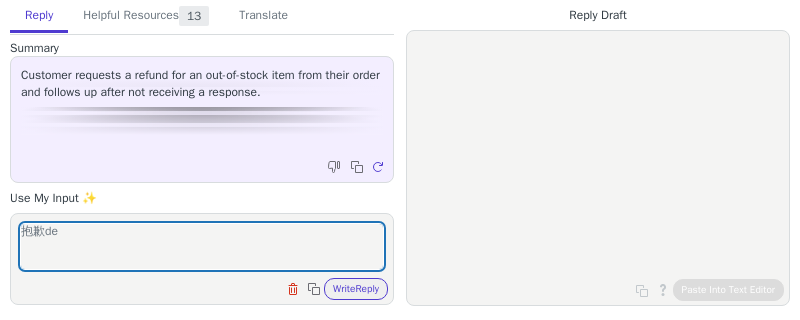 scroll, scrollTop: 0, scrollLeft: 0, axis: both 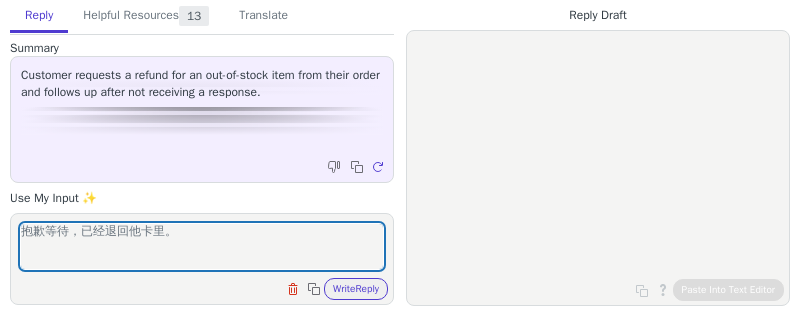 type on "抱歉等待，已经退回他卡里。" 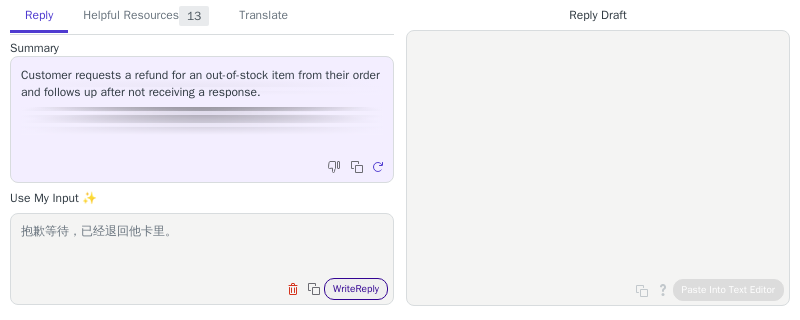 click on "Write  Reply" at bounding box center (356, 289) 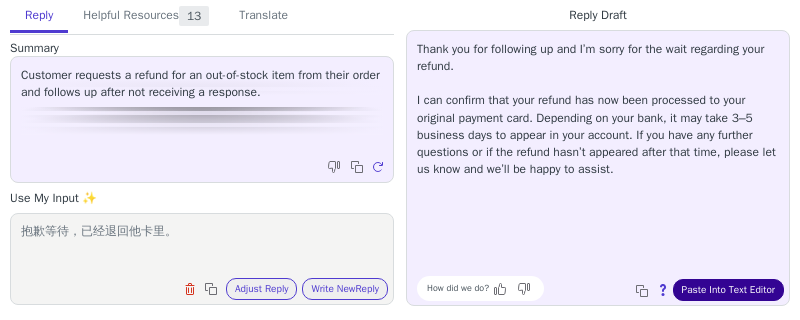 click on "Paste Into Text Editor" at bounding box center [728, 290] 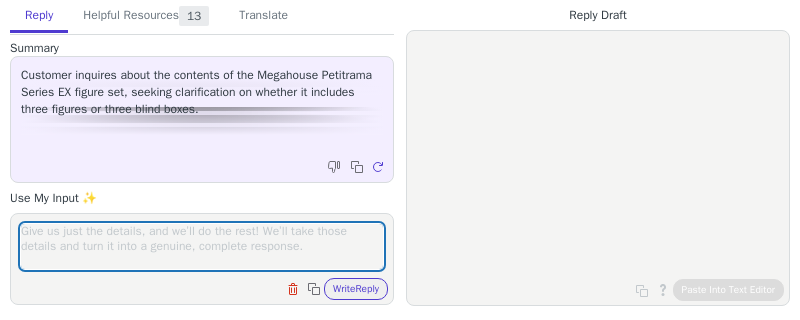 click at bounding box center [202, 246] 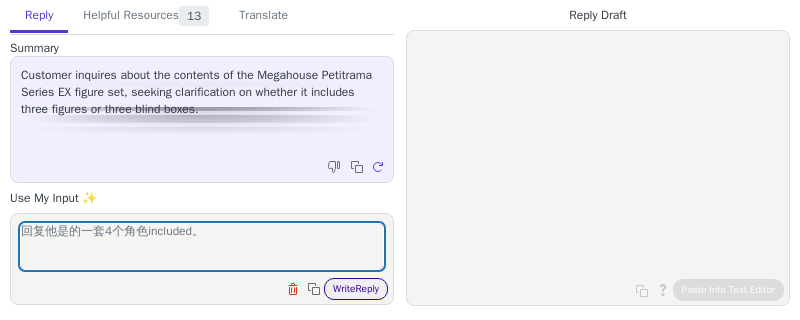 type on "回复他是的一套4个角色included。" 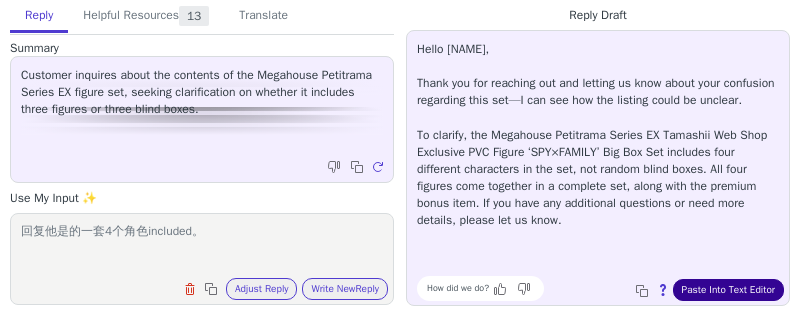 click on "Paste Into Text Editor" at bounding box center [728, 290] 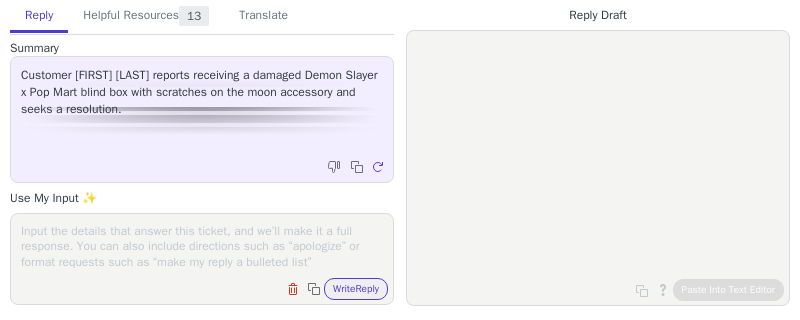 scroll, scrollTop: 0, scrollLeft: 0, axis: both 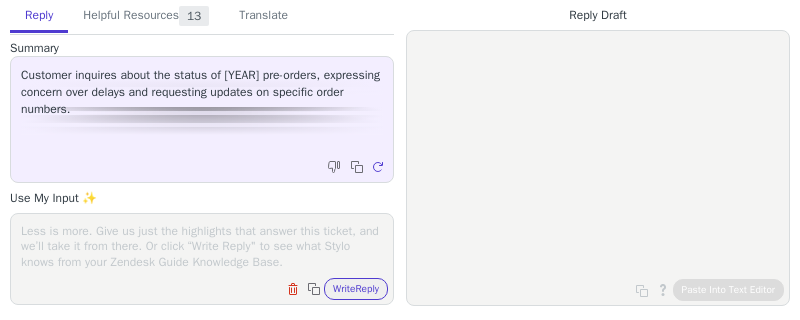 click at bounding box center [202, 246] 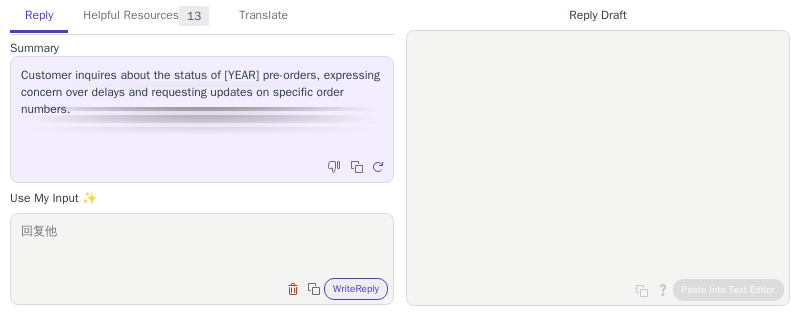 paste on "Fantasy Studio Demon Slayer Kanroji Mitsuri / Hantengu 1/6 GK Statue" 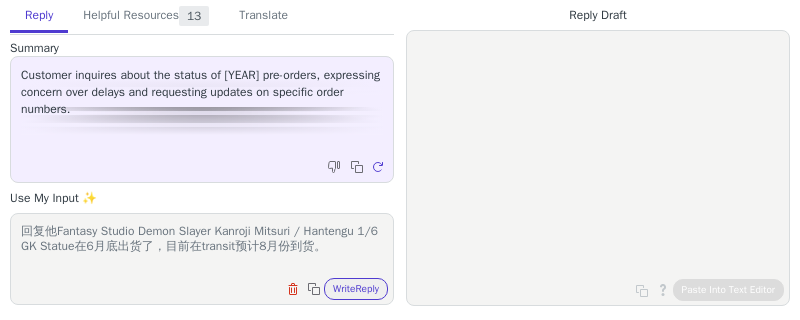 click on "回复他Fantasy Studio Demon Slayer Kanroji Mitsuri / Hantengu 1/6 GK Statue在6月底出货了，目前在transit预计8月份到货。" at bounding box center (202, 246) 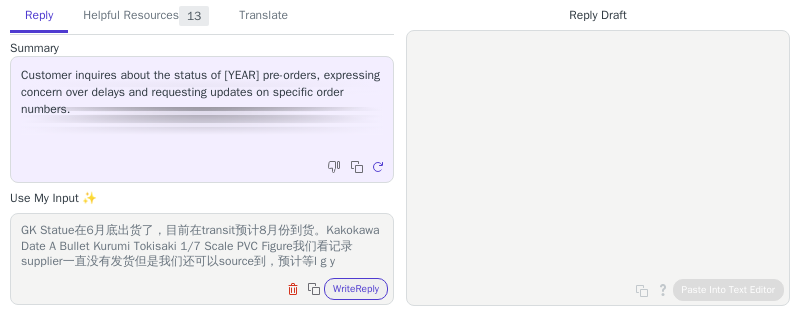 scroll, scrollTop: 31, scrollLeft: 0, axis: vertical 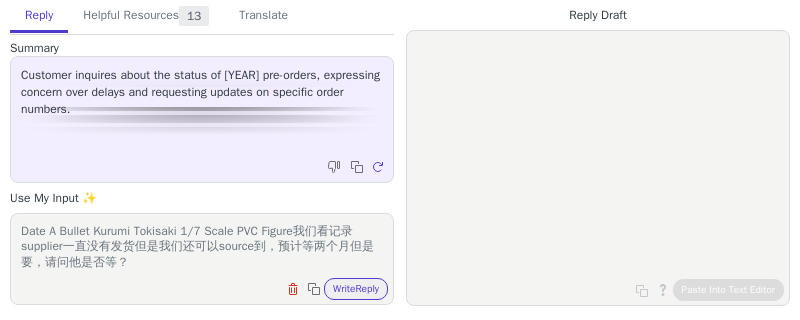 type on "回复他Fantasy Studio Demon Slayer Kanroji Mitsuri / Hantengu 1/6 GK Statue在6月底出货了，目前在transit预计8月份到货。Kakokawa Date A Bullet Kurumi Tokisaki 1/7 Scale PVC Figure我们看记录supplier一直没有发货但是我们还可以source到，预计等两个月但是要，请问他是否等？" 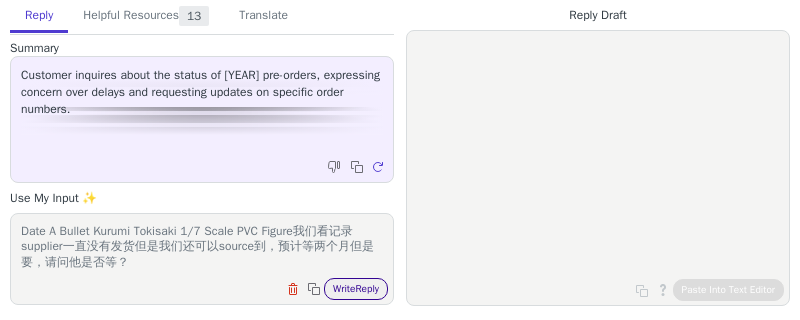 click on "Write  Reply" at bounding box center [356, 289] 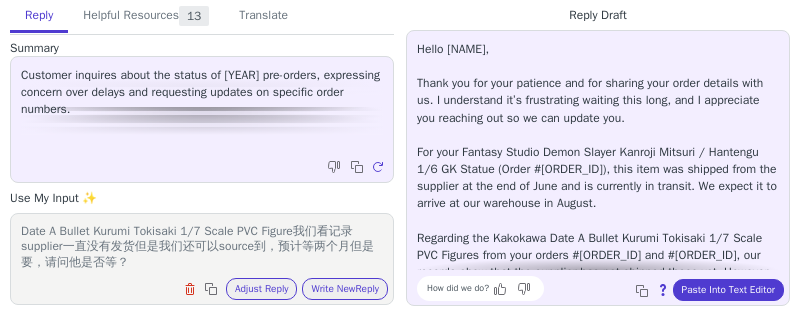 click on "How did we do?   Copy to clipboard About this reply Paste Into Text Editor" at bounding box center [608, 288] 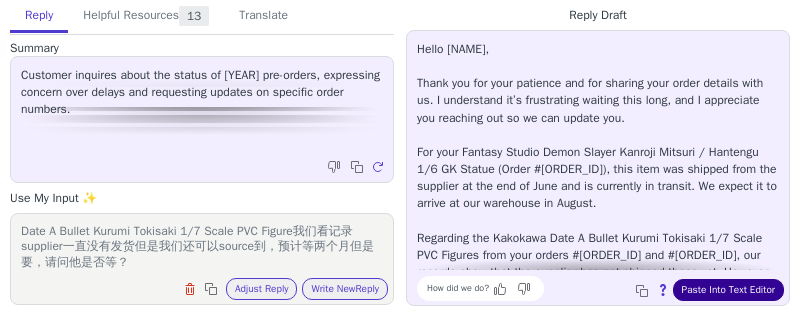 click on "Paste Into Text Editor" at bounding box center [728, 290] 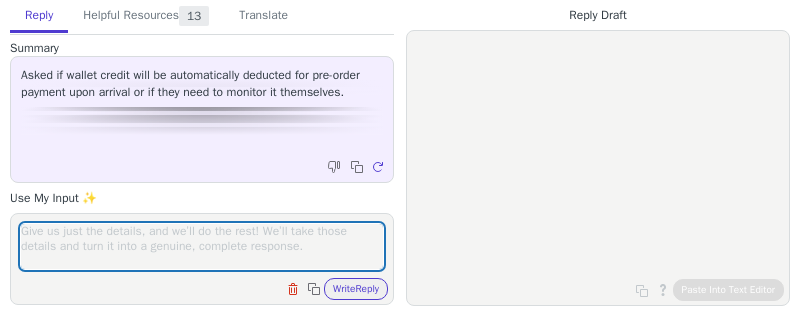 scroll, scrollTop: 0, scrollLeft: 0, axis: both 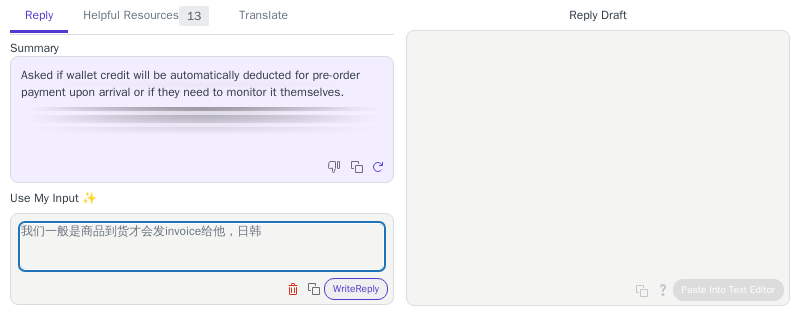 click on "我们一般是商品到货才会发invoice给他，日韩" at bounding box center (202, 246) 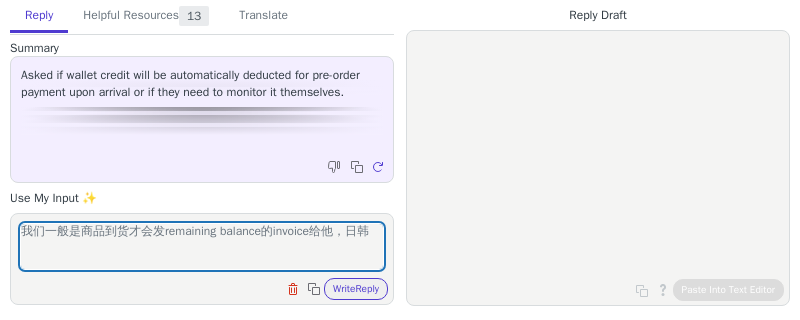 drag, startPoint x: 355, startPoint y: 233, endPoint x: 422, endPoint y: 240, distance: 67.36468 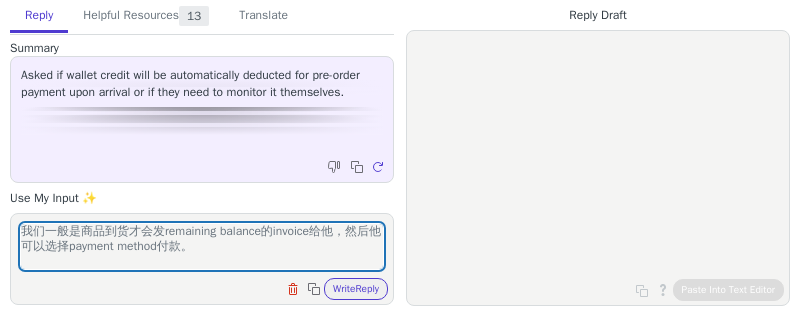 click on "我们一般是商品到货才会发remaining balance的invoice给他，然后他可以选择payment method付款。" at bounding box center (202, 246) 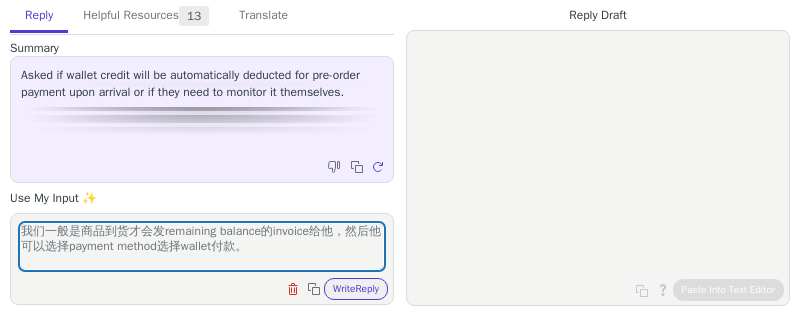 click on "我们一般是商品到货才会发remaining balance的invoice给他，然后他可以选择payment method选择wallet付款。" at bounding box center (202, 246) 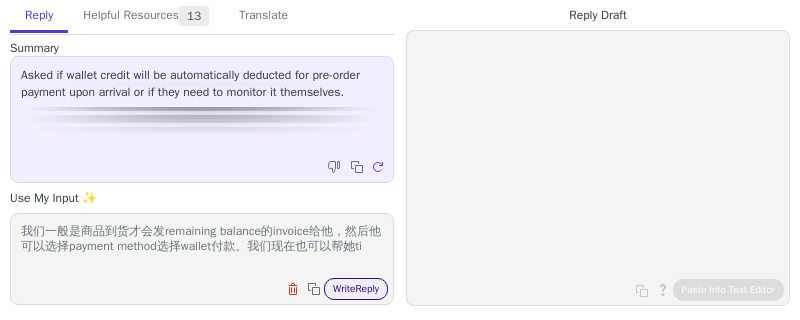 scroll, scrollTop: 0, scrollLeft: 0, axis: both 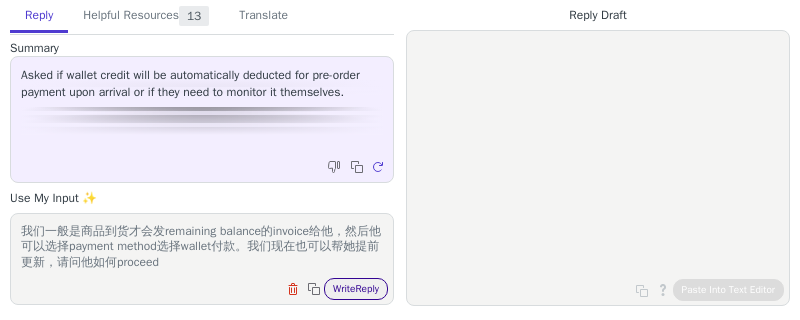 type on "我们一般是商品到货才会发remaining balance的invoice给他，然后他可以选择payment method选择wallet付款。我们现在也可以帮她提前更新，请问他如何proceed" 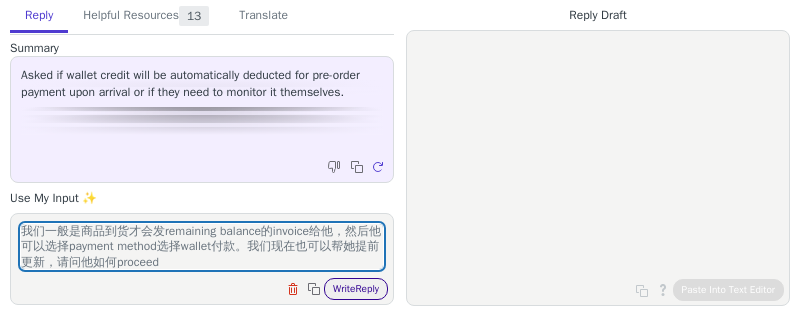 click on "Write  Reply" at bounding box center [356, 289] 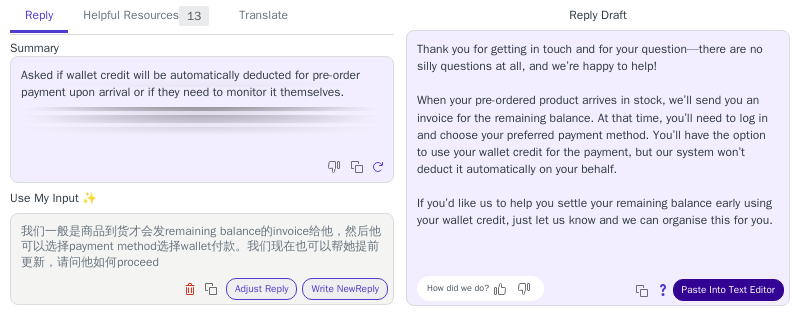 click on "Paste Into Text Editor" at bounding box center (728, 290) 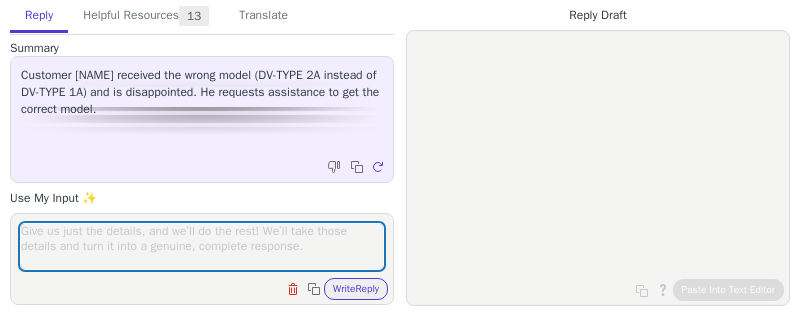 scroll, scrollTop: 0, scrollLeft: 0, axis: both 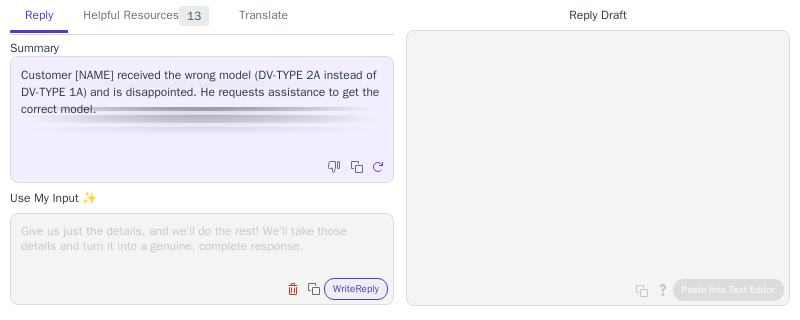click at bounding box center [202, 246] 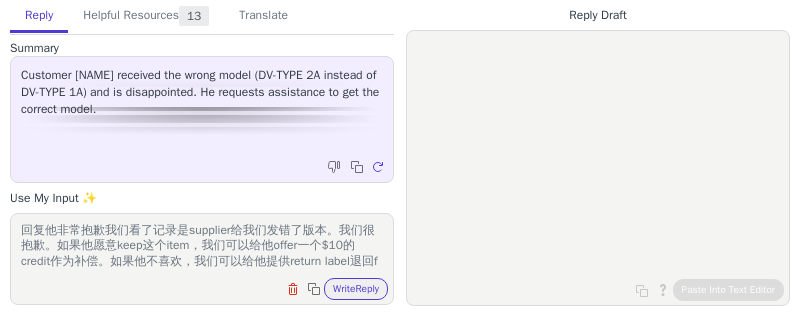 scroll, scrollTop: 16, scrollLeft: 0, axis: vertical 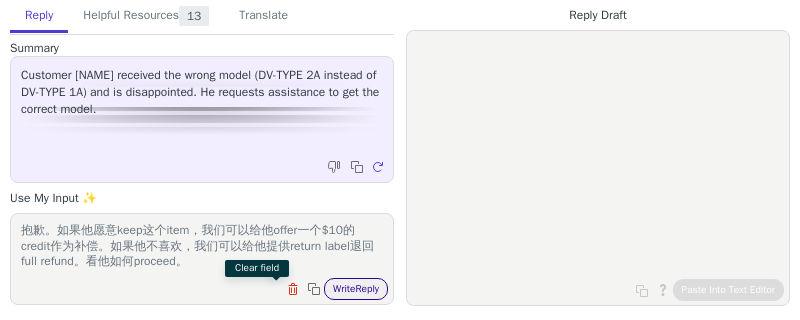 type on "回复他非常抱歉我们看了记录是supplier给我们发错了版本。我们很抱歉。如果他愿意keep这个item，我们可以给他offer一个$10的credit作为补偿。如果他不喜欢，我们可以给他提供return label退回full refund。看他如何proceed。" 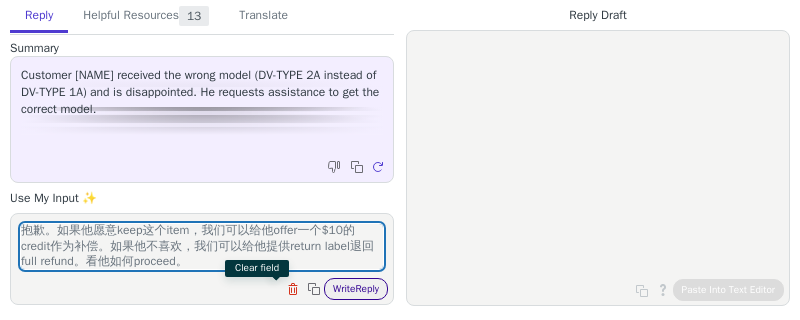 click on "Write  Reply" at bounding box center (356, 289) 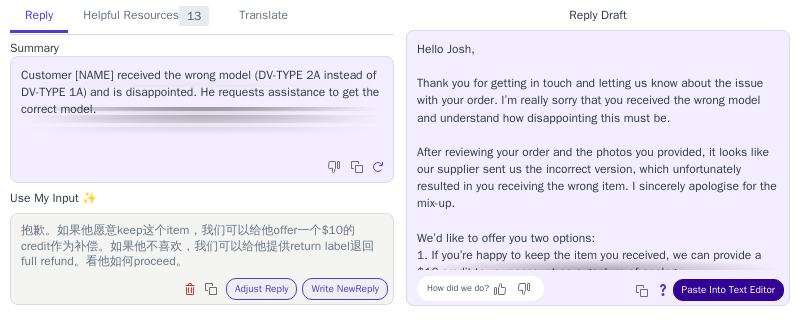 click on "Paste Into Text Editor" at bounding box center [728, 290] 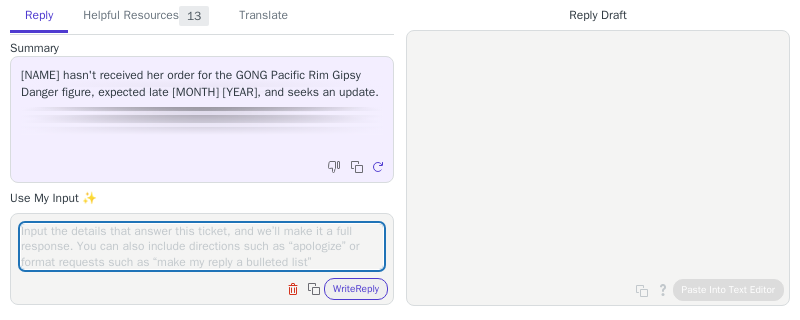 scroll, scrollTop: 0, scrollLeft: 0, axis: both 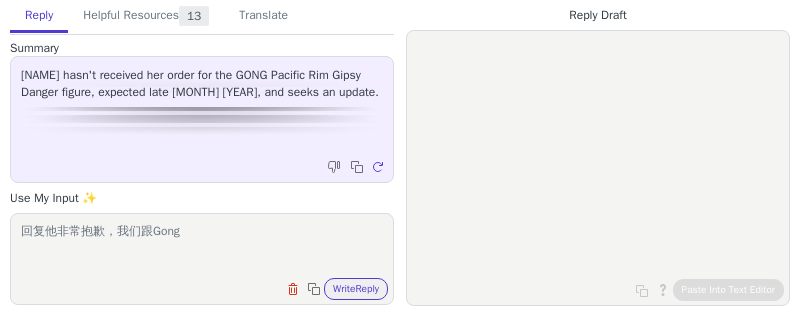 drag, startPoint x: 155, startPoint y: 230, endPoint x: 315, endPoint y: 241, distance: 160.37769 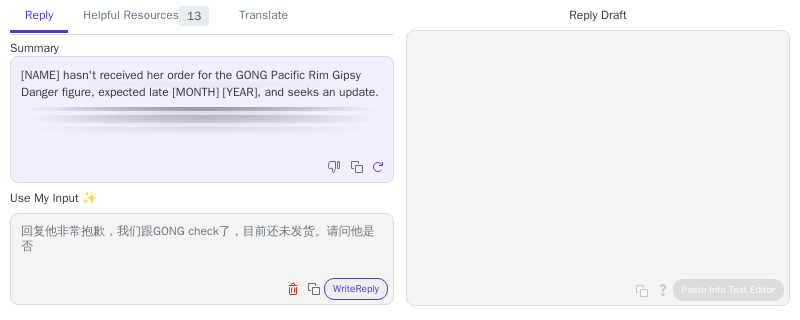 click on "回复他非常抱歉，我们跟GONG check了，目前还未发货。请问他是否" at bounding box center (202, 246) 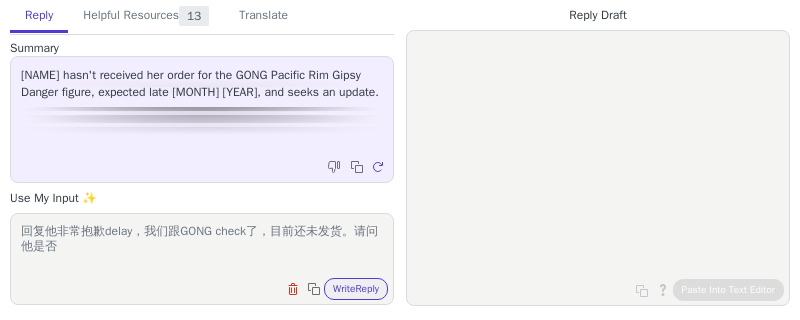 click on "回复他非常抱歉delay，我们跟GONG check了，目前还未发货。请问他是否" at bounding box center [202, 246] 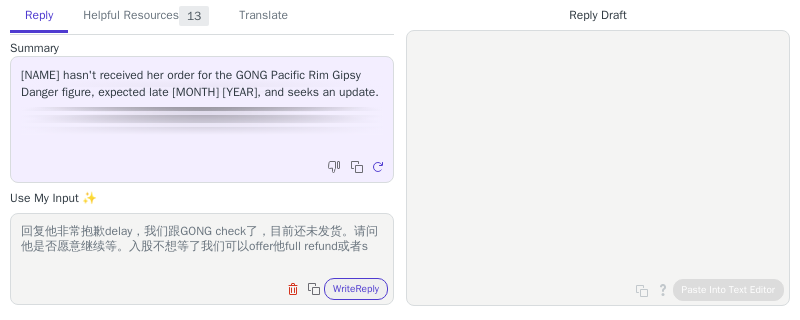 scroll, scrollTop: 0, scrollLeft: 0, axis: both 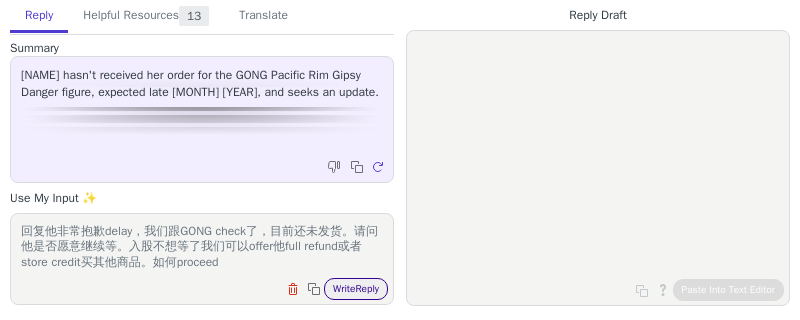 type on "回复他非常抱歉delay，我们跟GONG check了，目前还未发货。请问他是否愿意继续等。入股不想等了我们可以offer他full refund或者store credit买其他商品。如何proceed" 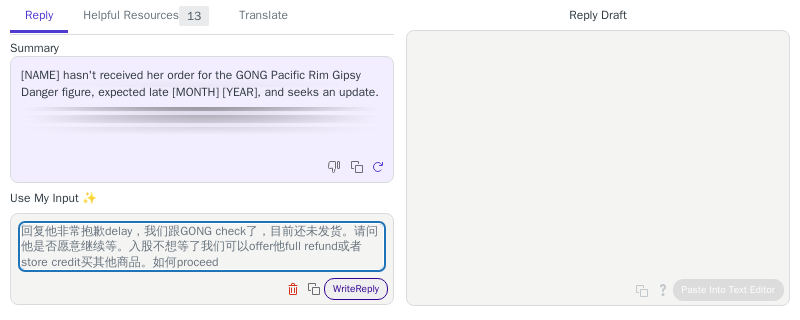 click on "Write  Reply" at bounding box center (356, 289) 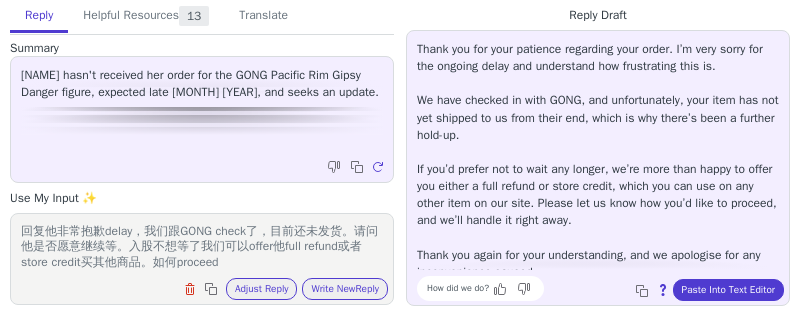 click on "How did we do?   Copy to clipboard About this reply Paste Into Text Editor" at bounding box center (608, 288) 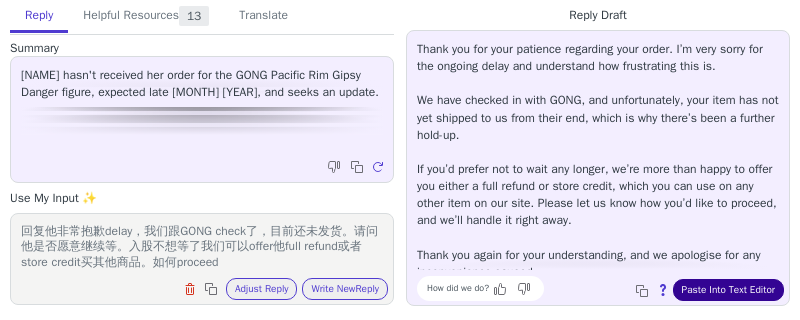 click on "Paste Into Text Editor" at bounding box center (728, 290) 